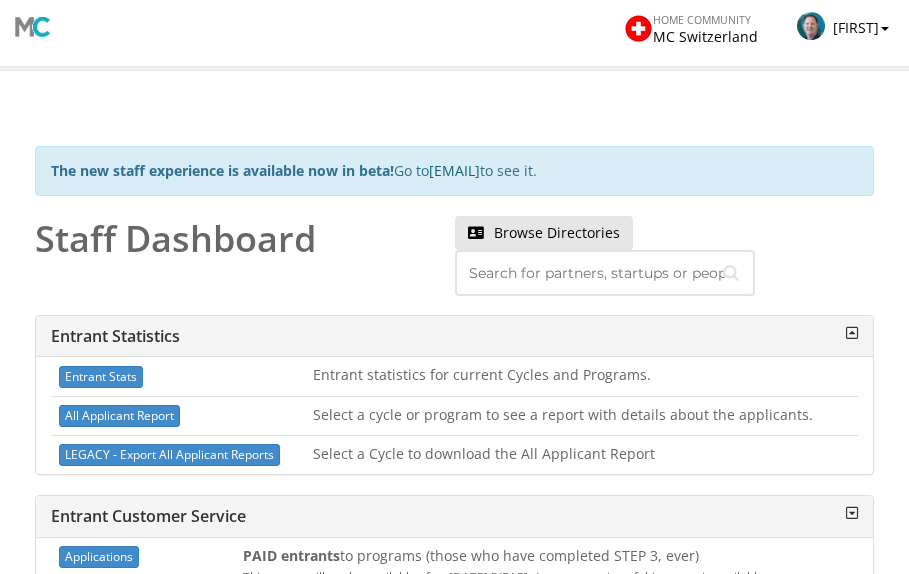 scroll, scrollTop: 0, scrollLeft: 0, axis: both 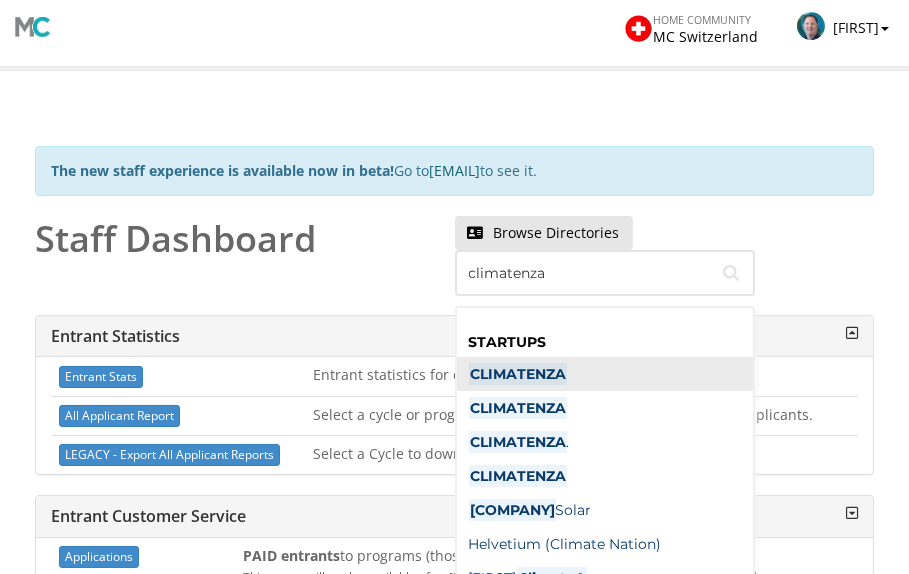 click on "CLIMATENZA" at bounding box center (518, 374) 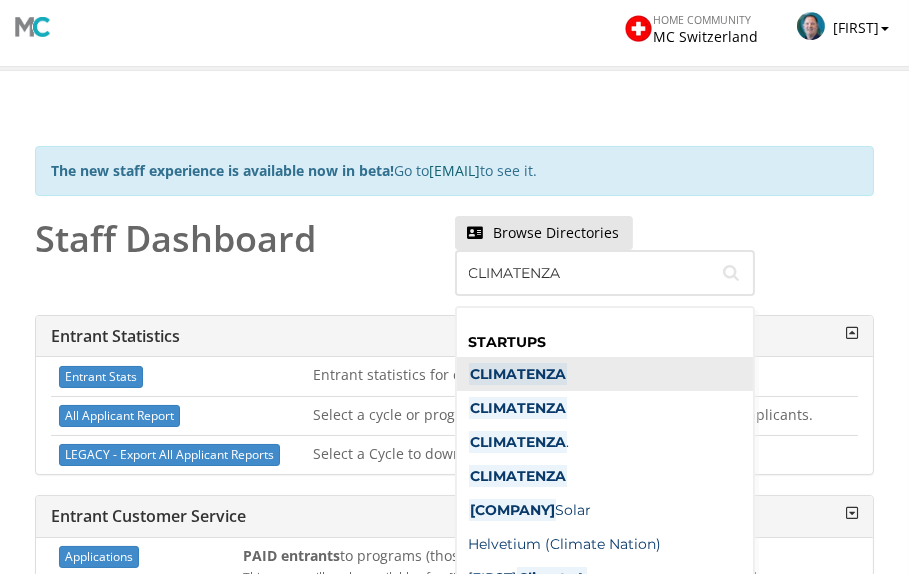 click on "Entrant statistics for current Cycles and Programs." at bounding box center [581, 376] 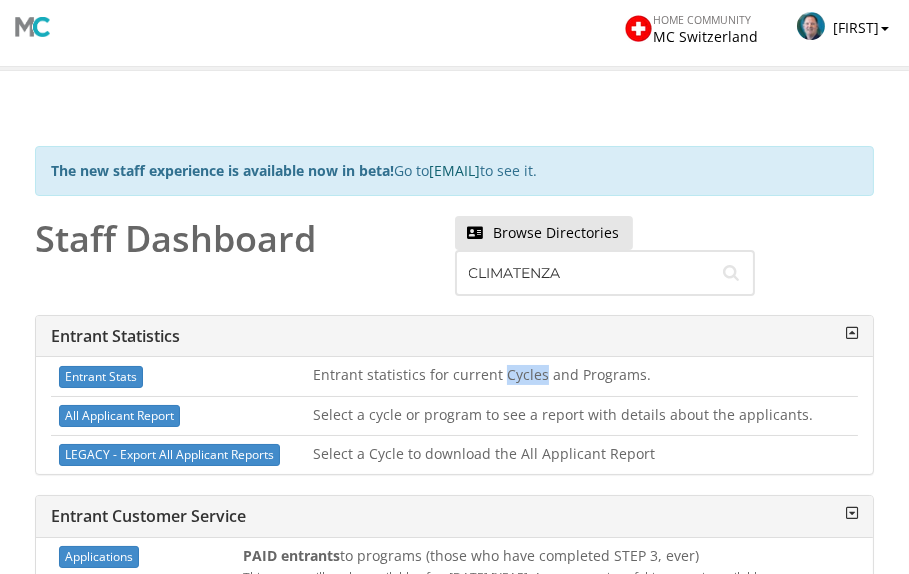 click on "CLIMATENZA" at bounding box center (605, 273) 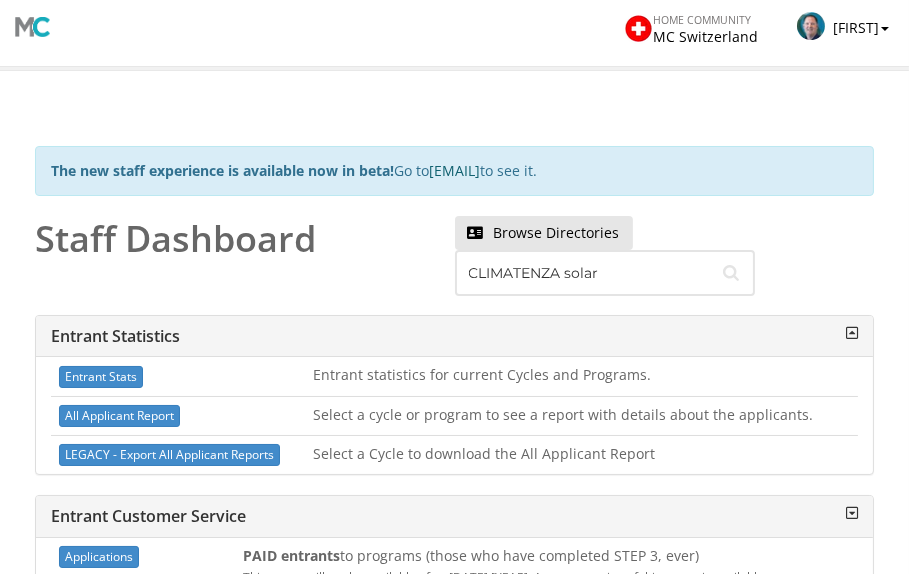 type on "CLIMATENZA solar" 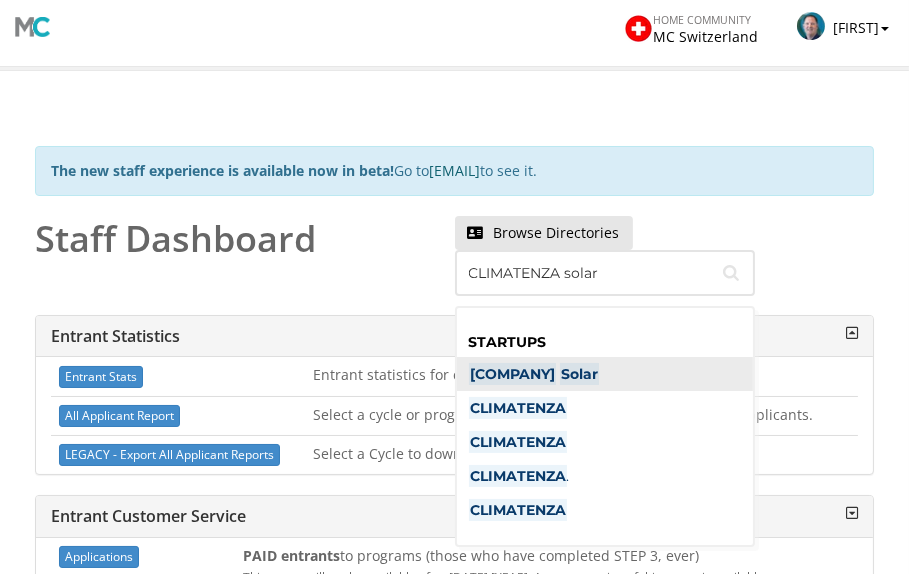 click on "Climatenza" at bounding box center (512, 374) 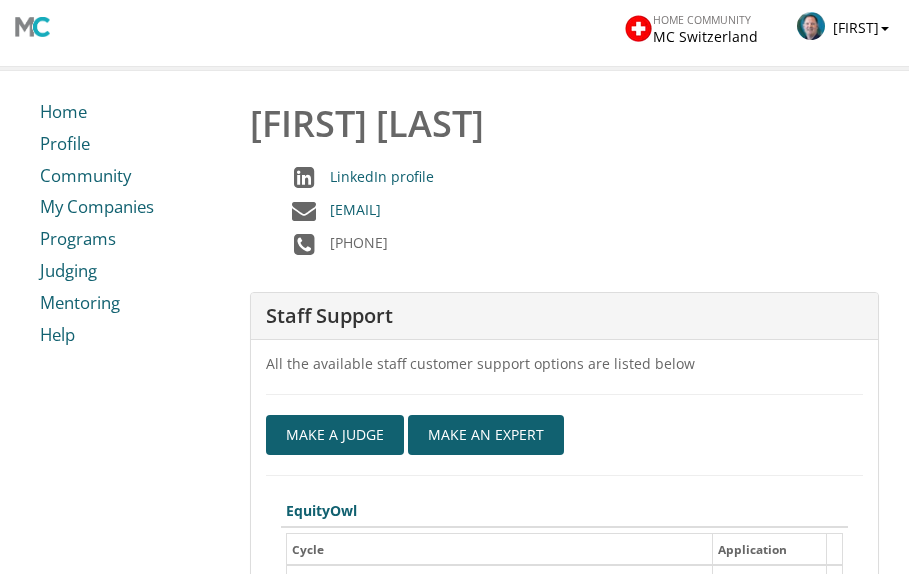 scroll, scrollTop: 0, scrollLeft: 0, axis: both 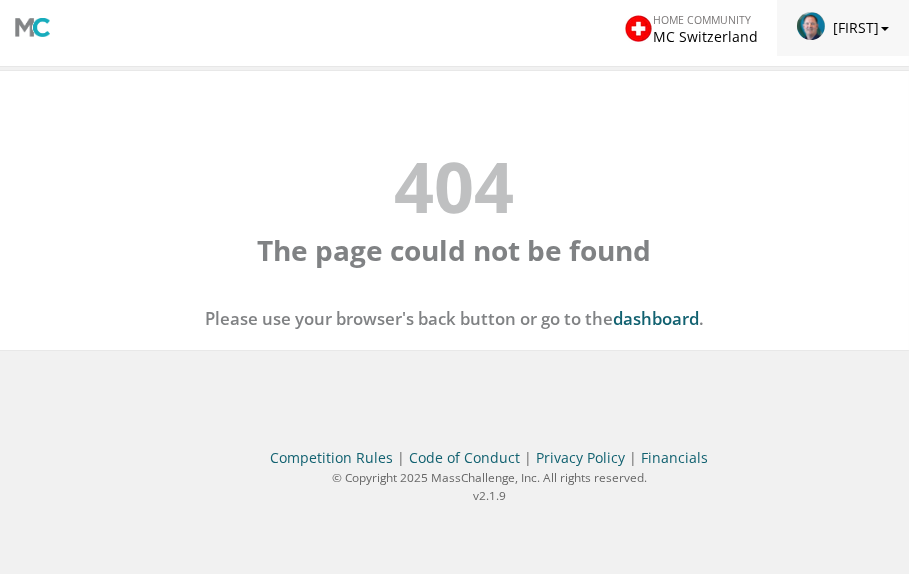 click on "[FIRST]" at bounding box center (843, 28) 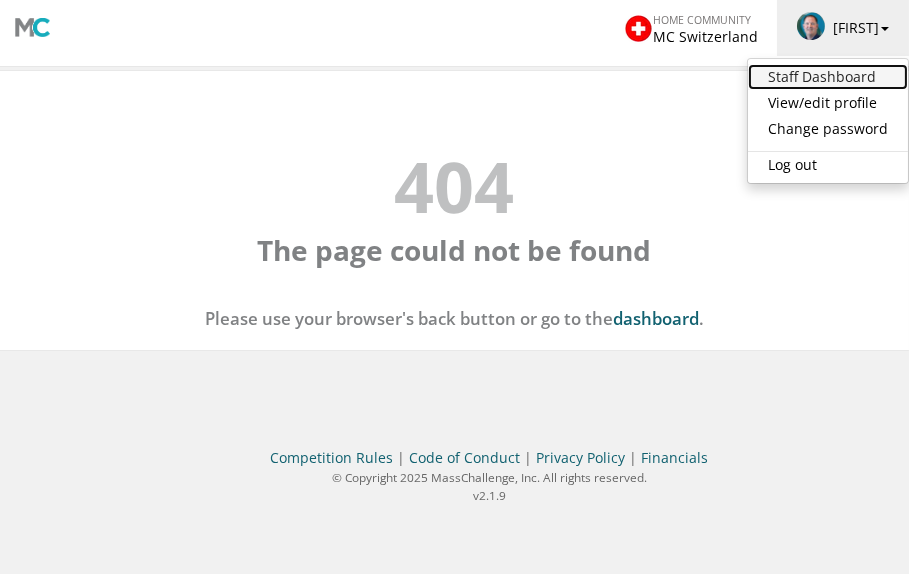 click on "Staff Dashboard" at bounding box center (828, 77) 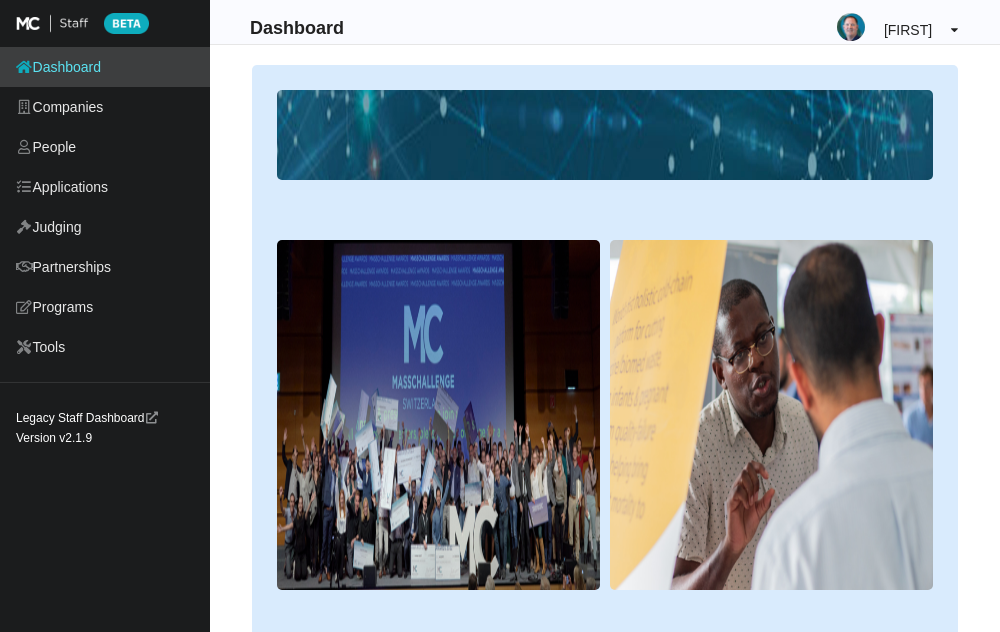 scroll, scrollTop: 0, scrollLeft: 0, axis: both 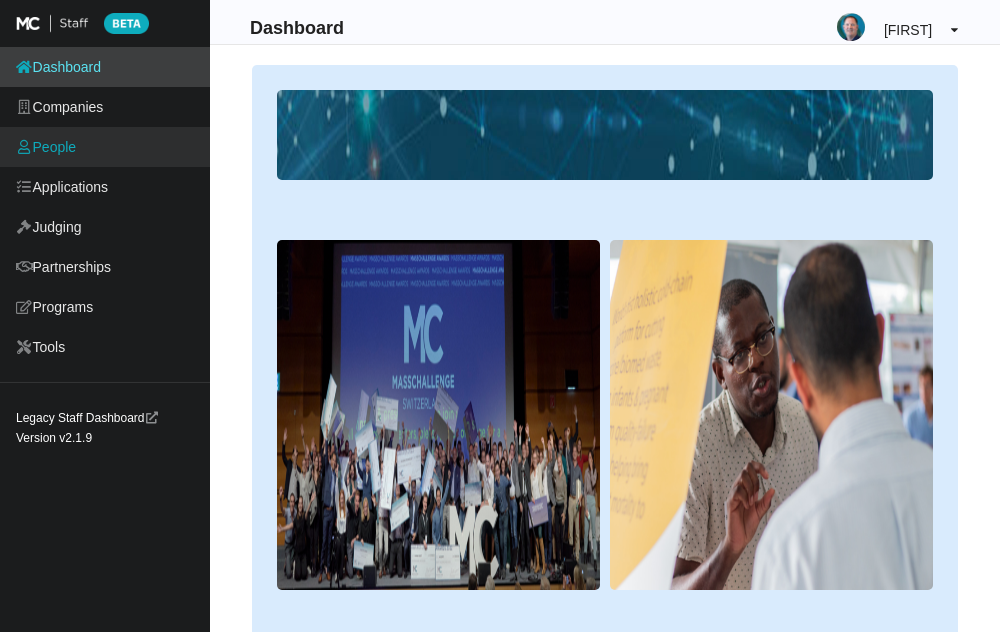 click on "People" at bounding box center [105, 147] 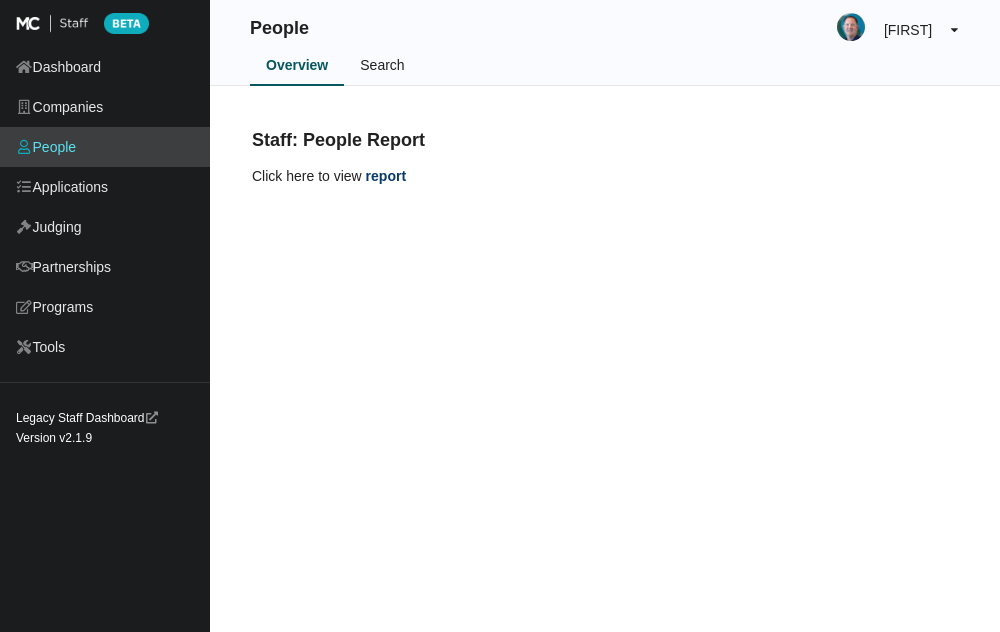 scroll, scrollTop: 0, scrollLeft: 0, axis: both 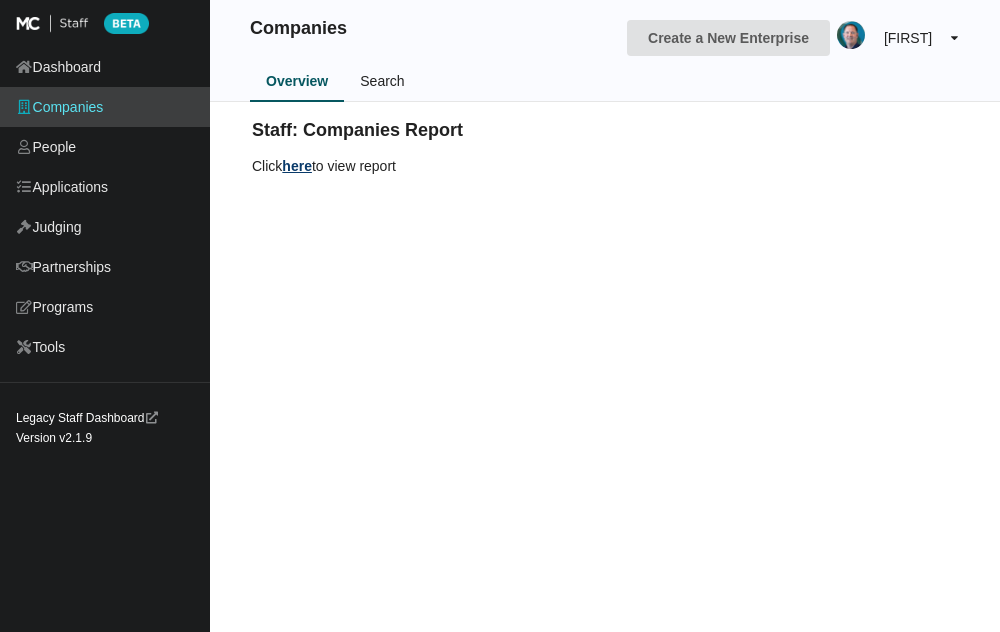 click on "Search" at bounding box center (382, 82) 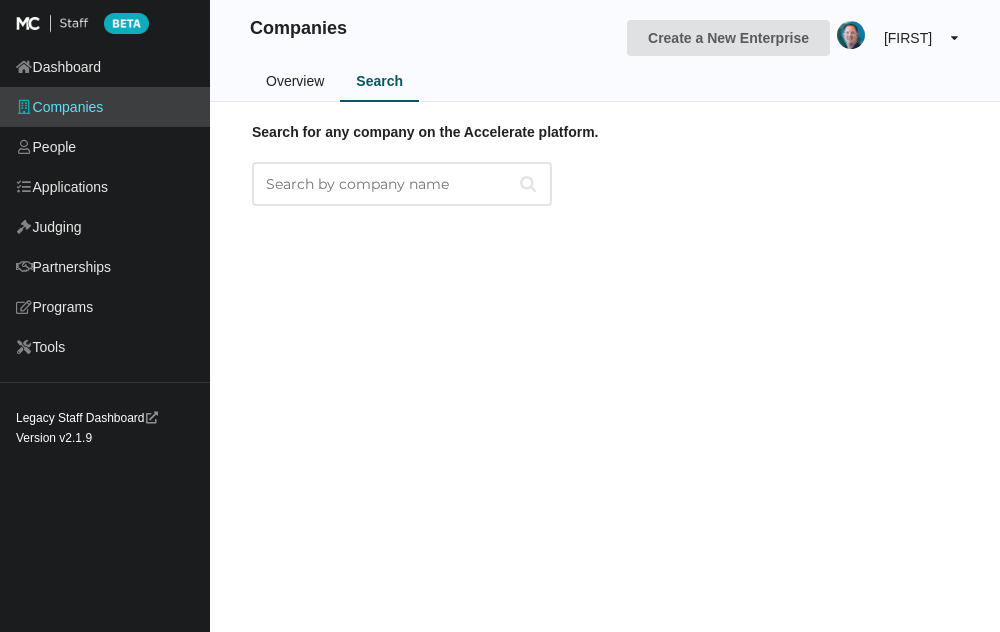 scroll, scrollTop: 0, scrollLeft: 0, axis: both 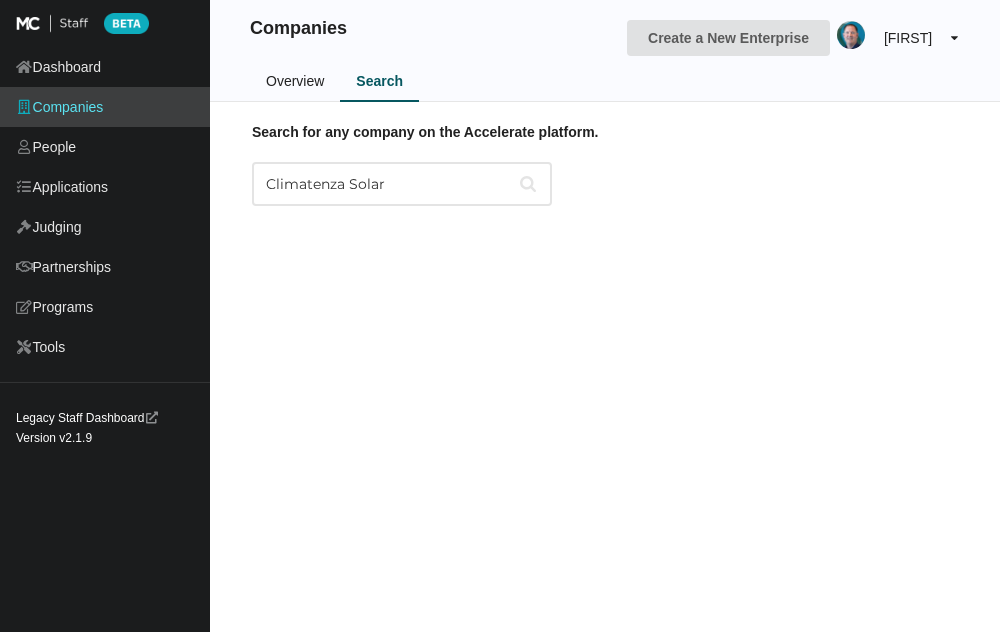 type on "Climatenza Solar" 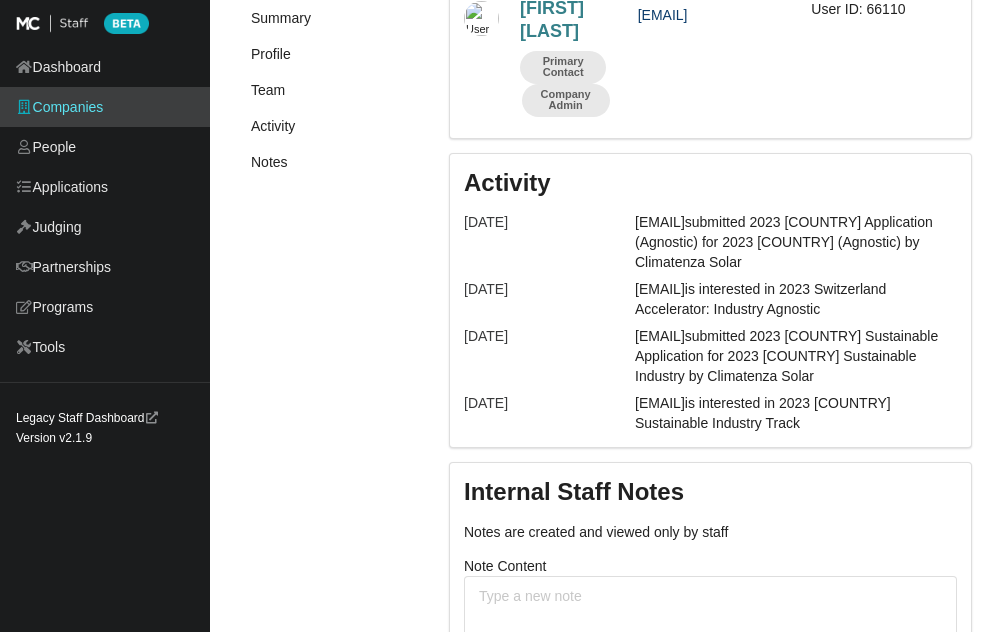 scroll, scrollTop: 996, scrollLeft: 0, axis: vertical 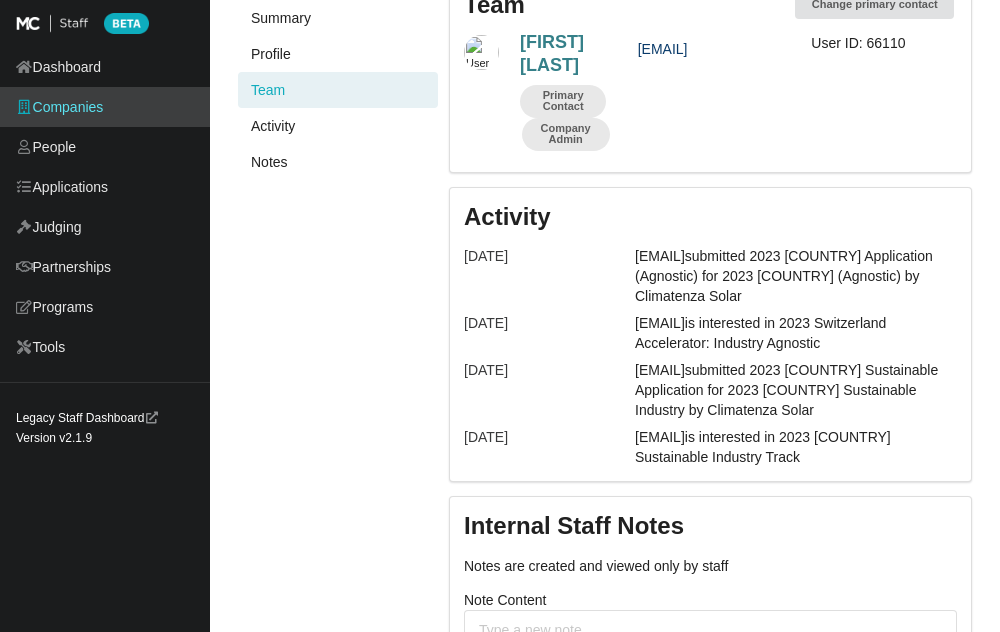 click on "Team" at bounding box center [338, 90] 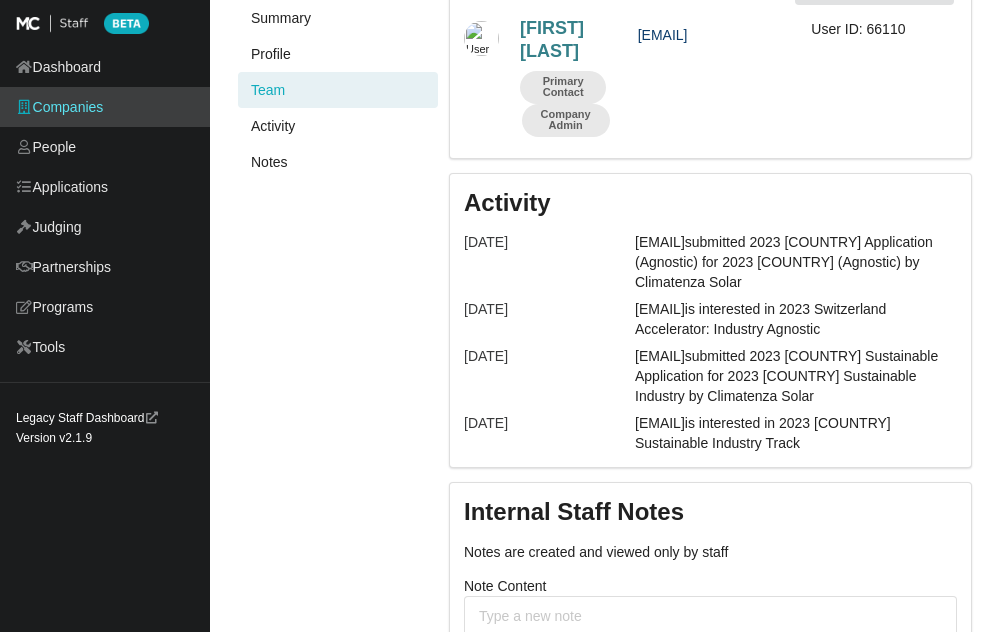 click on "Team" at bounding box center [338, 90] 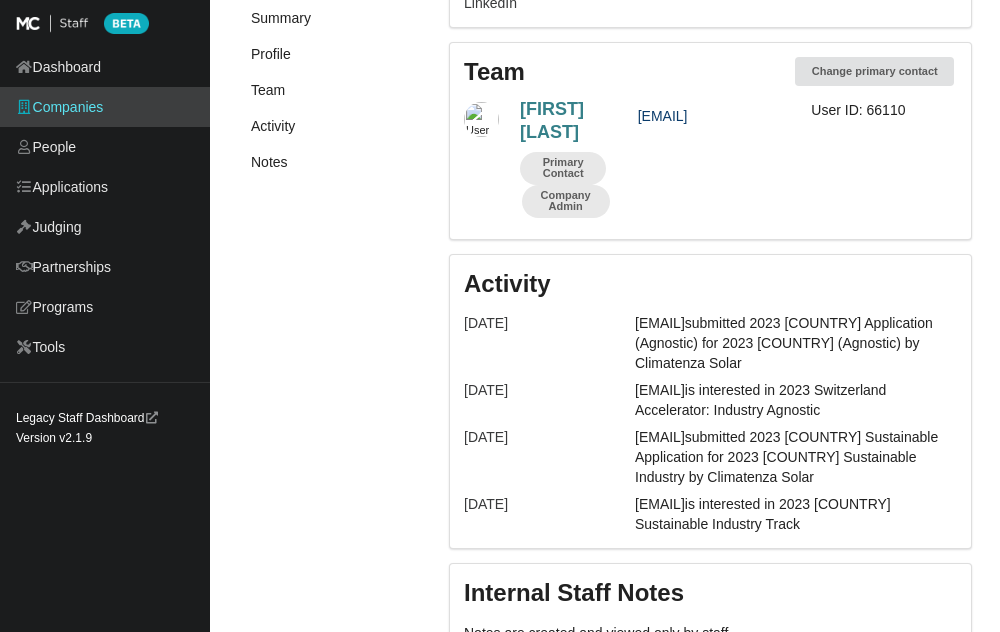 scroll, scrollTop: 926, scrollLeft: 0, axis: vertical 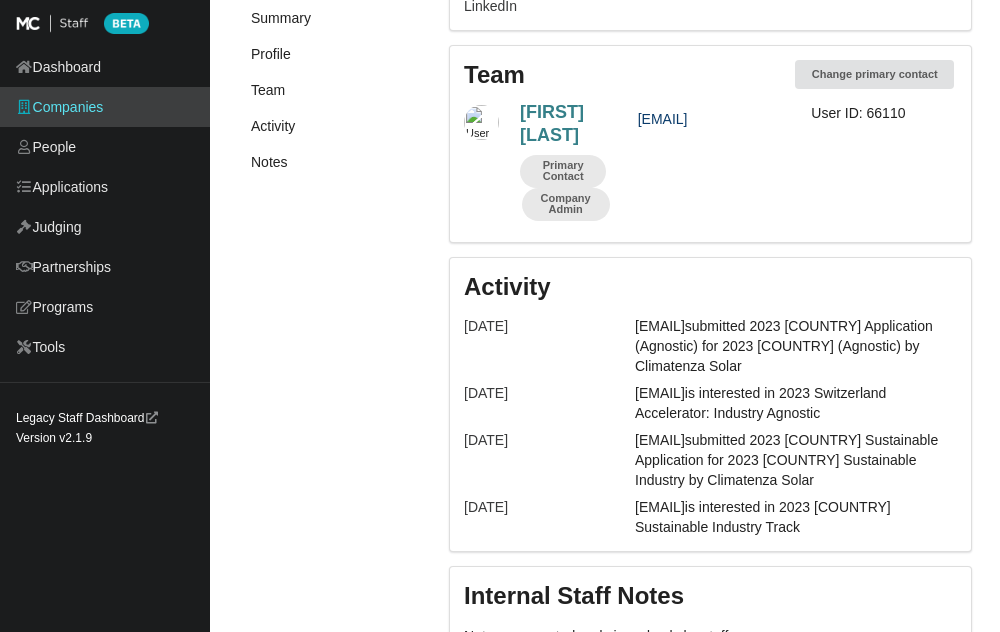 drag, startPoint x: 788, startPoint y: 156, endPoint x: 640, endPoint y: 161, distance: 148.08444 